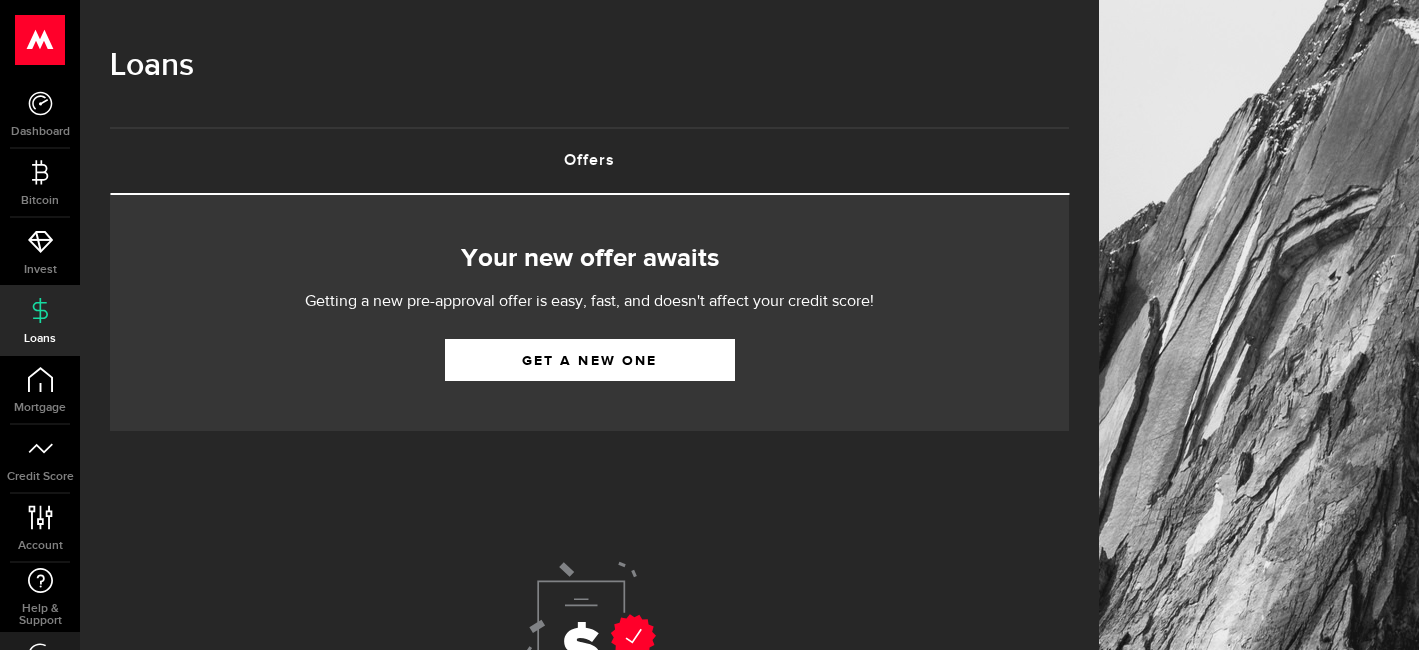 scroll, scrollTop: 0, scrollLeft: 0, axis: both 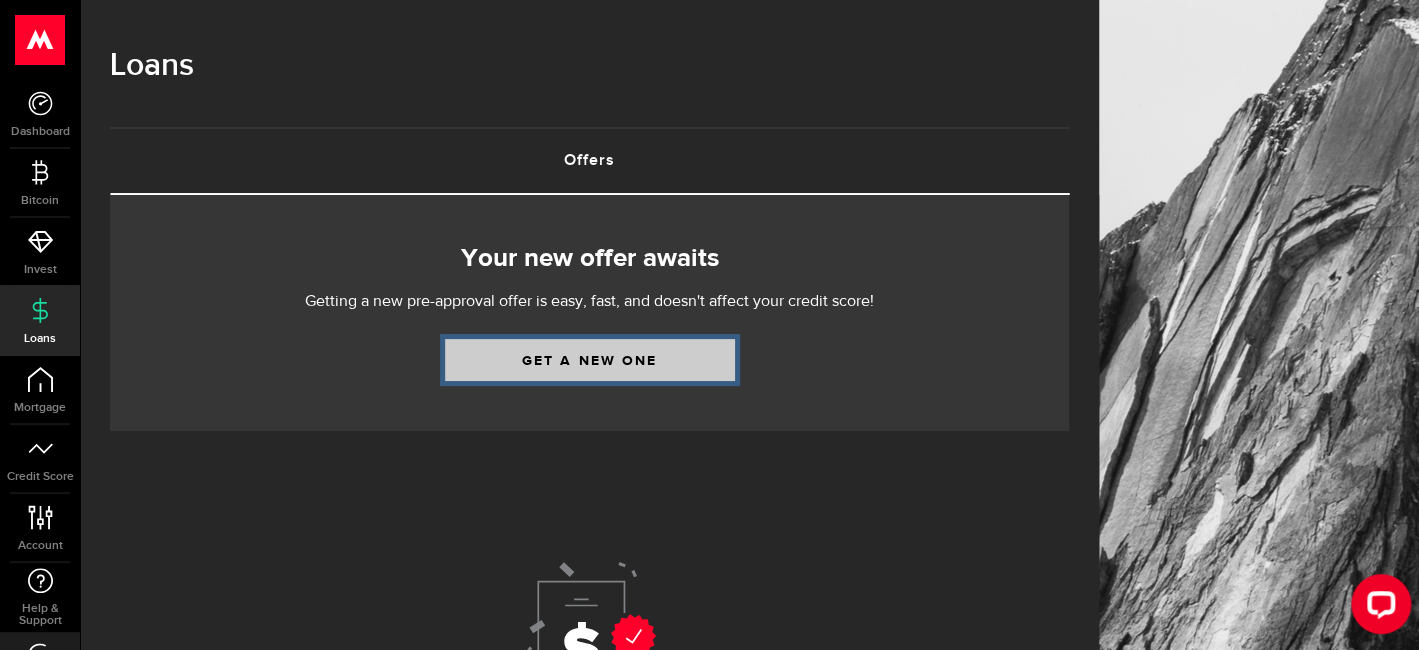 click on "Get a new one" at bounding box center [590, 360] 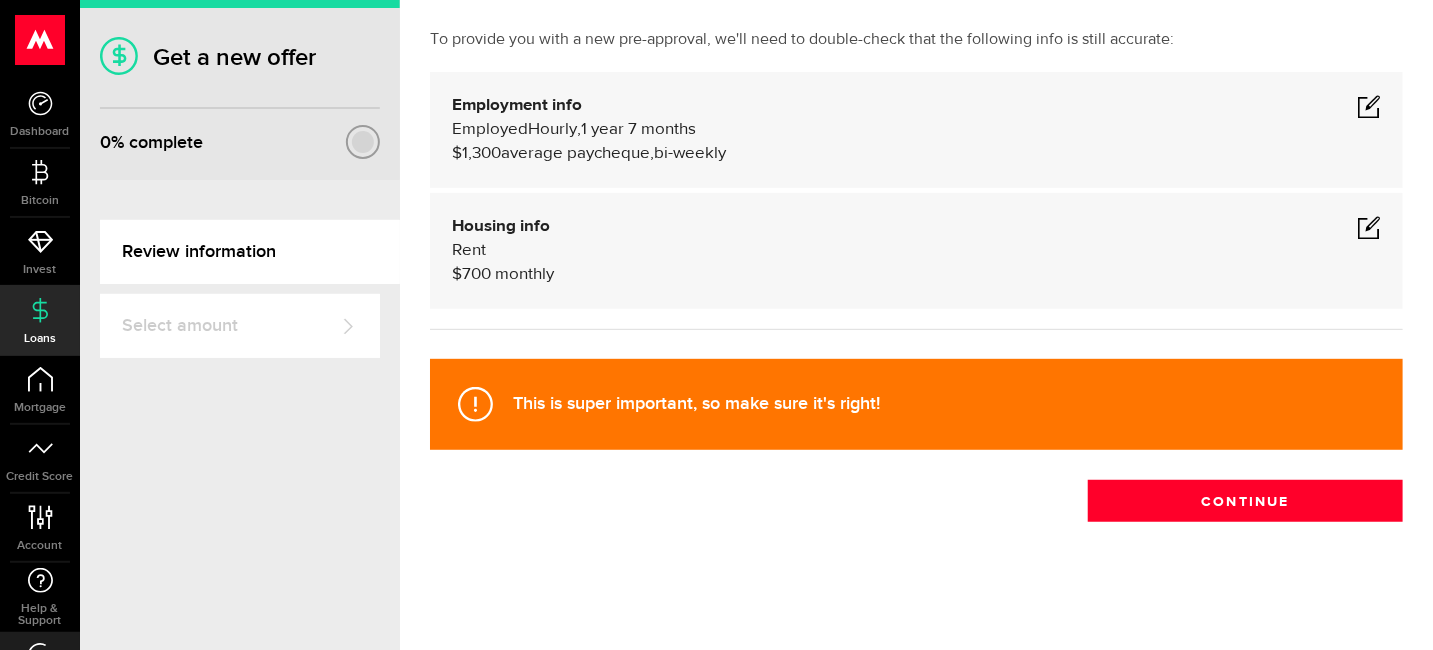 scroll, scrollTop: 39, scrollLeft: 0, axis: vertical 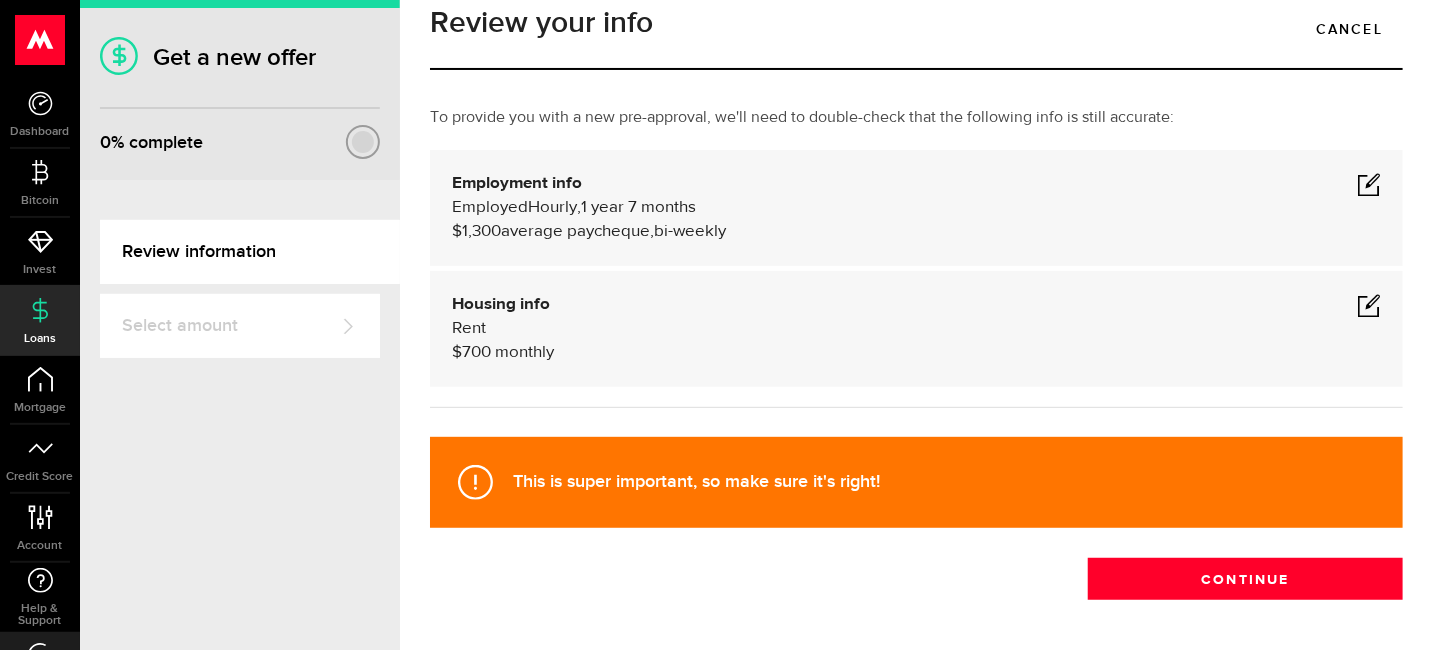 click at bounding box center [1369, 184] 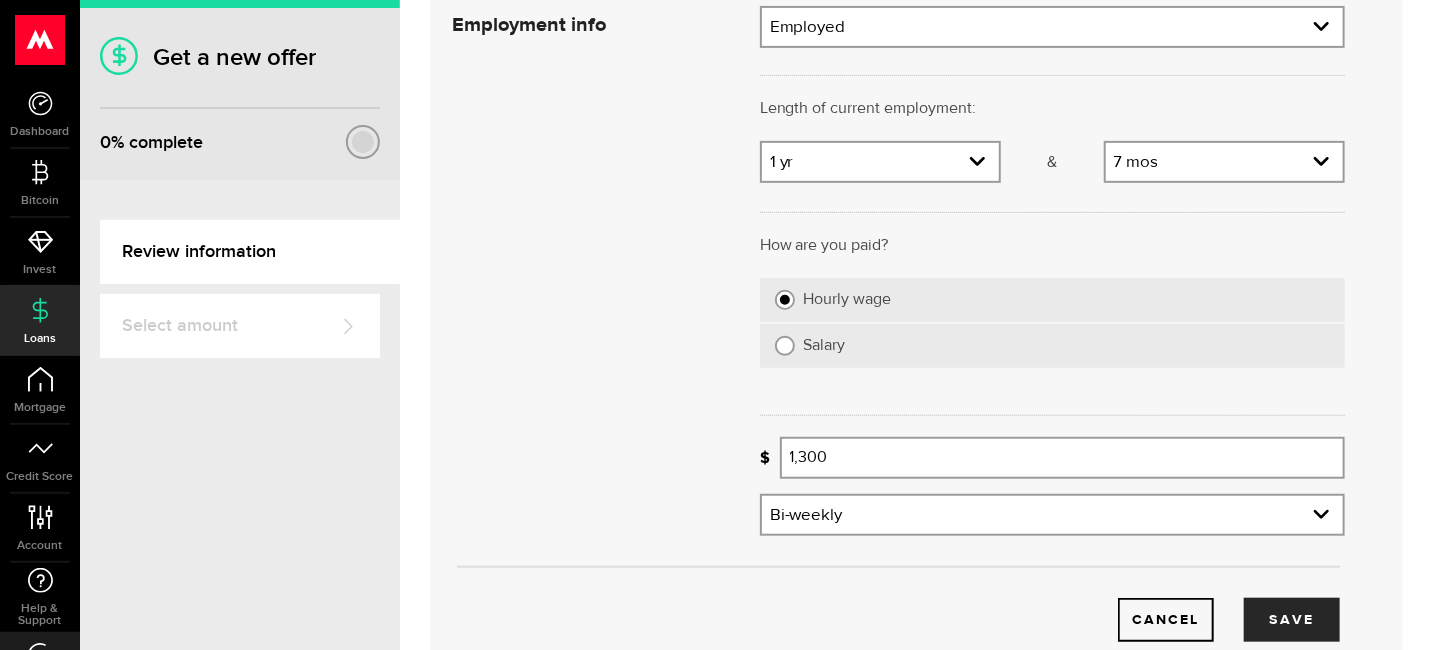 scroll, scrollTop: 239, scrollLeft: 0, axis: vertical 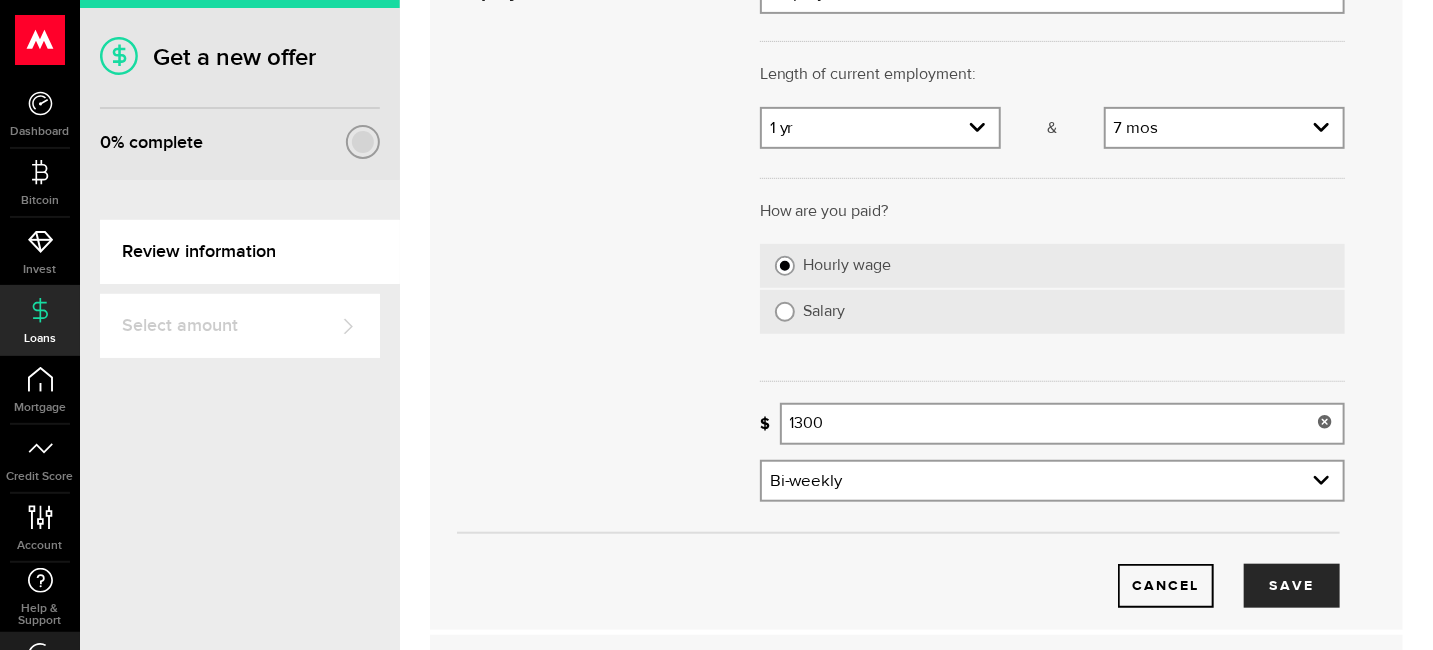 drag, startPoint x: 830, startPoint y: 450, endPoint x: 767, endPoint y: 454, distance: 63.126858 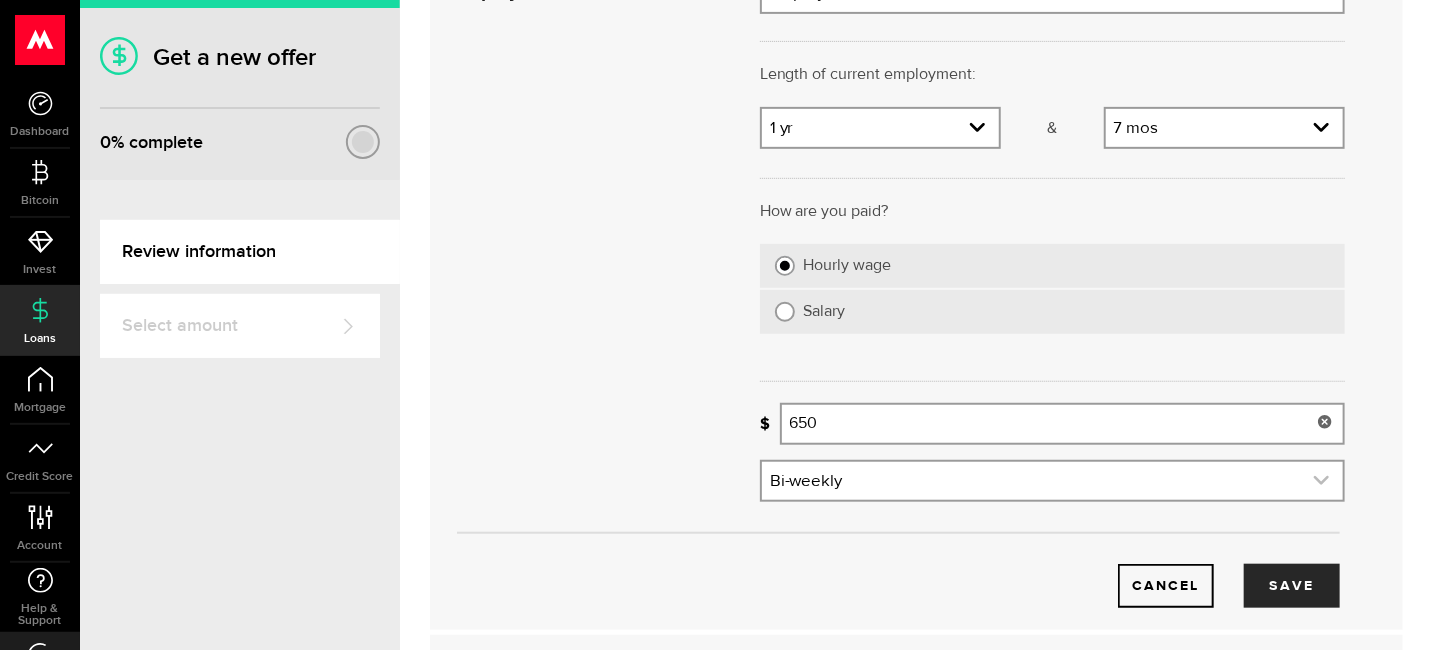 type on "650" 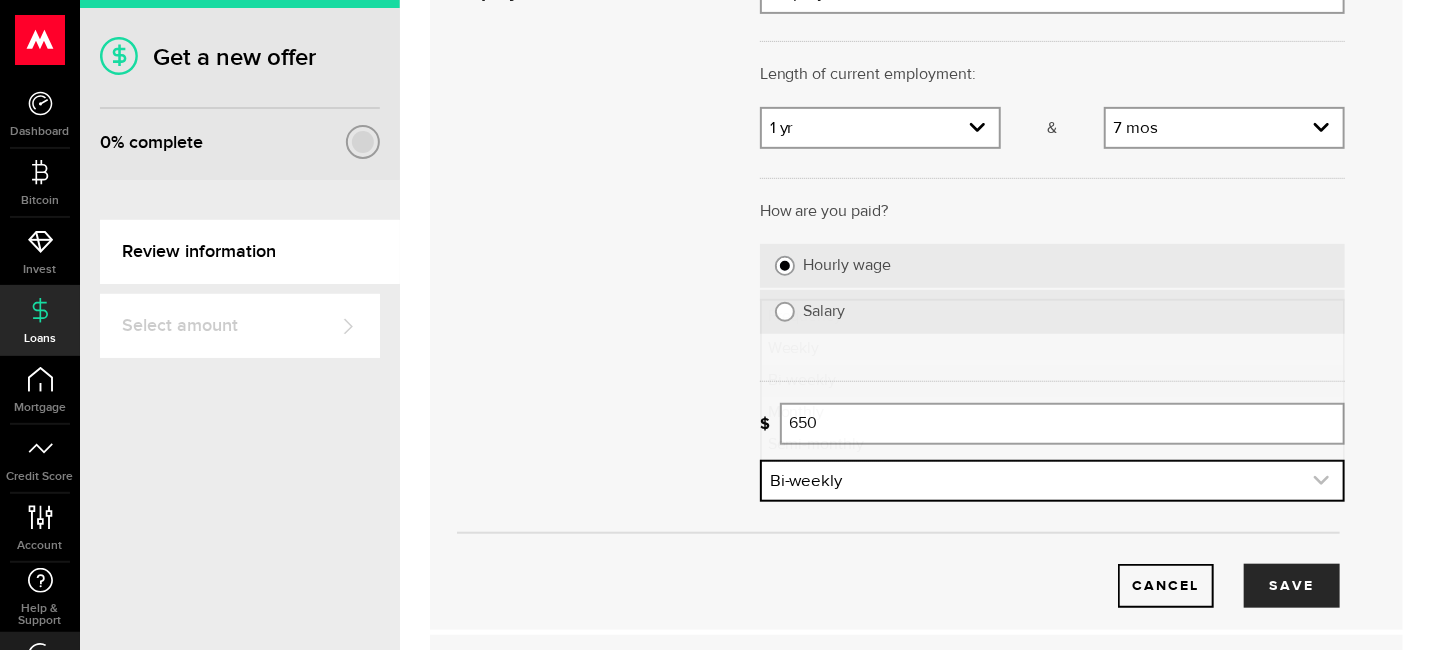 click at bounding box center [1052, 481] 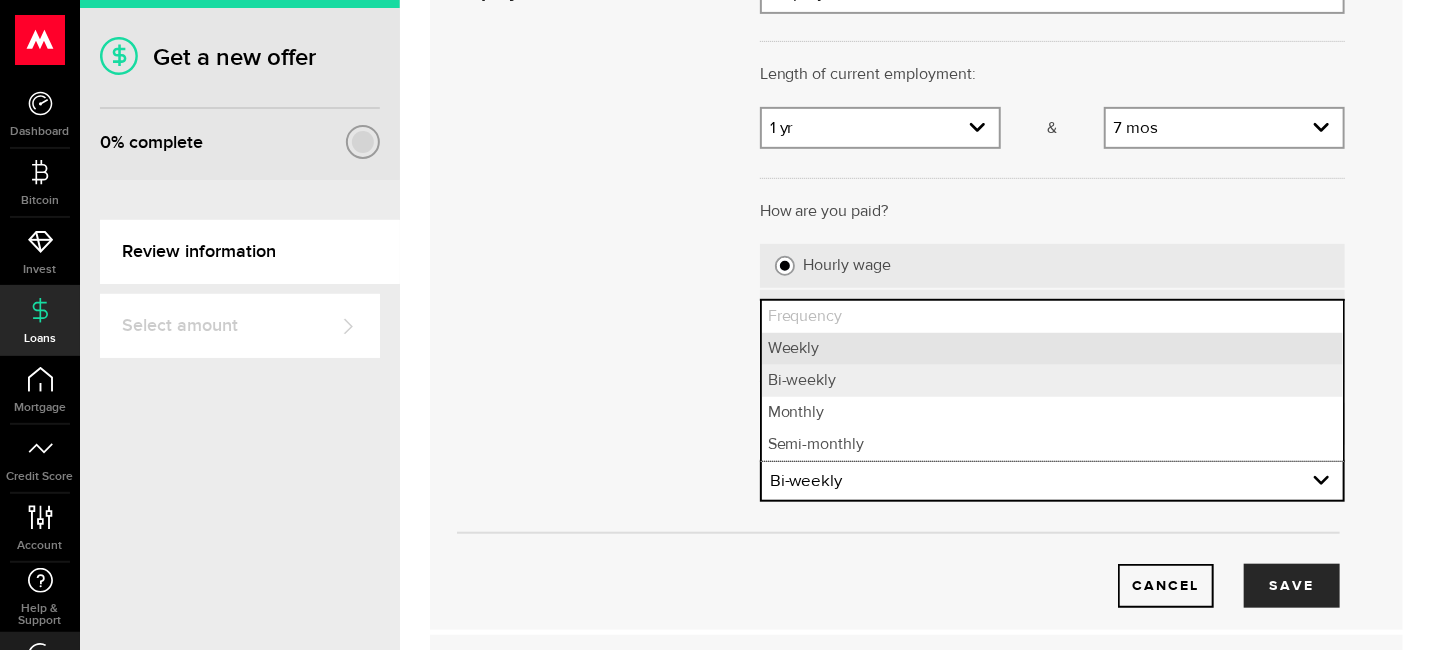 click on "Weekly" at bounding box center (1052, 349) 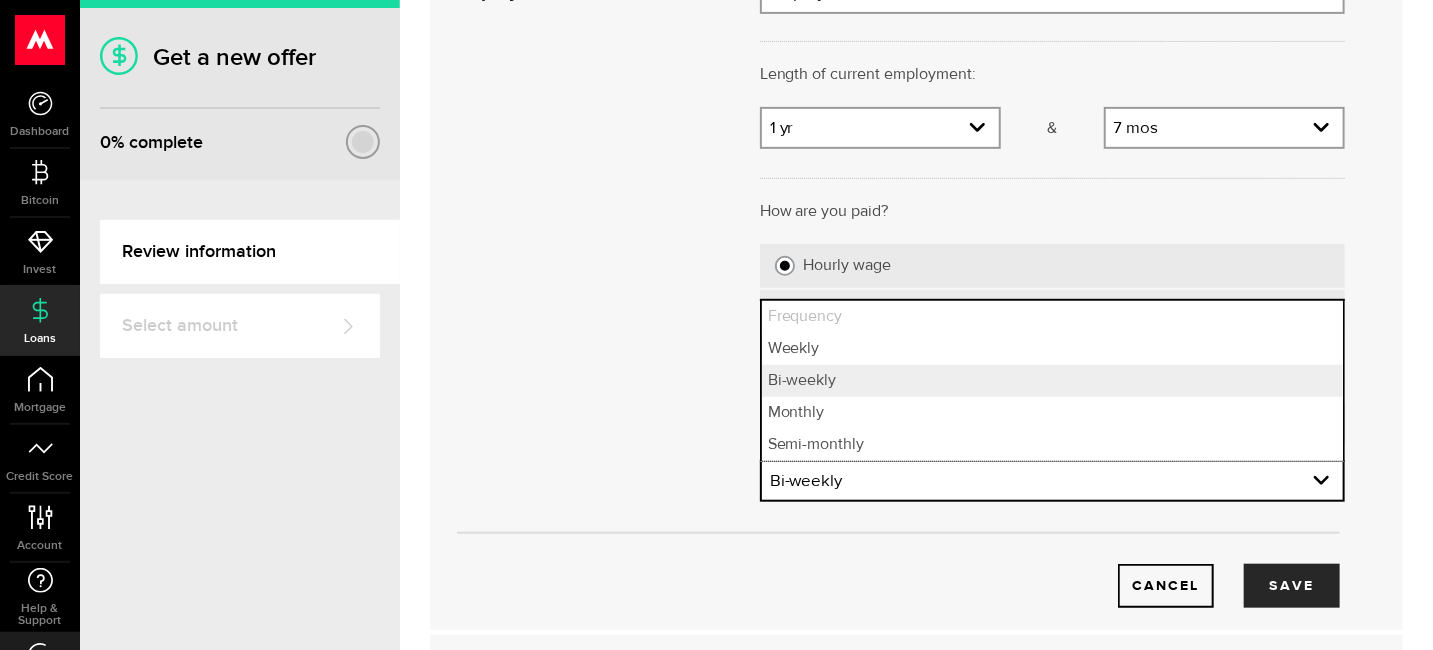 select on "weekly" 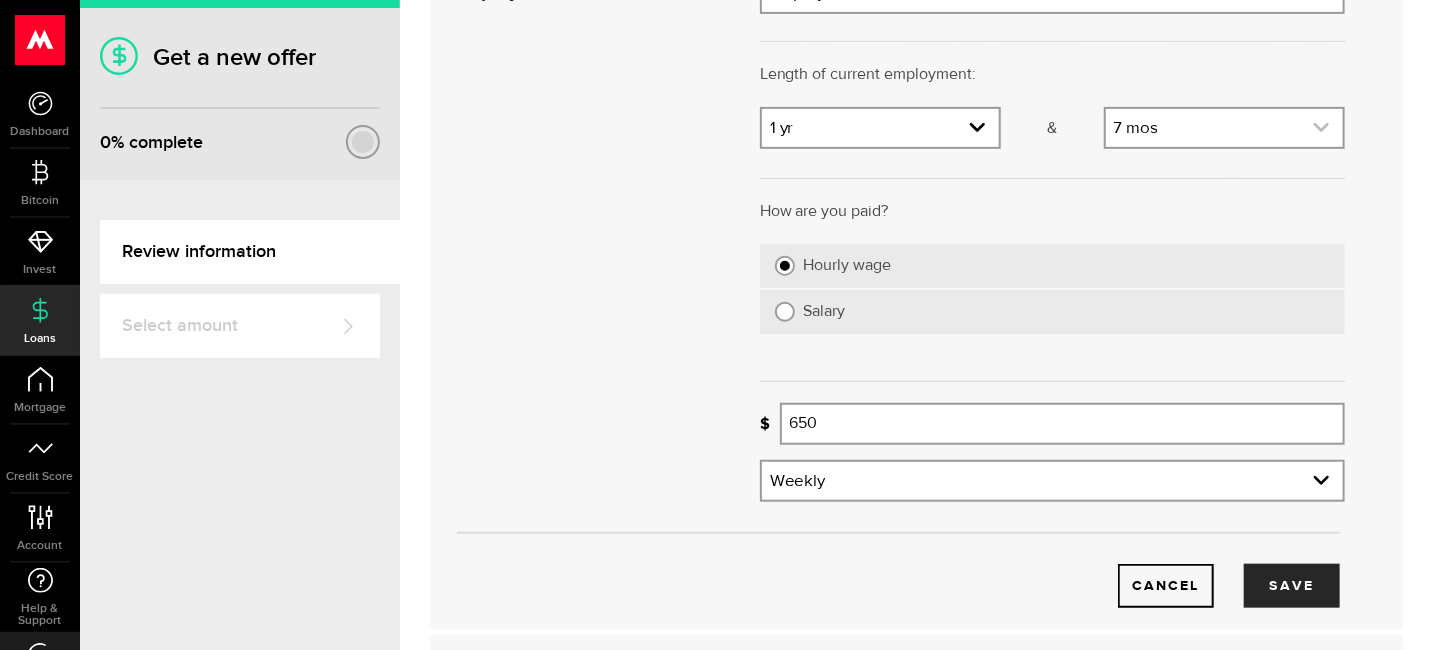 click at bounding box center (1224, 128) 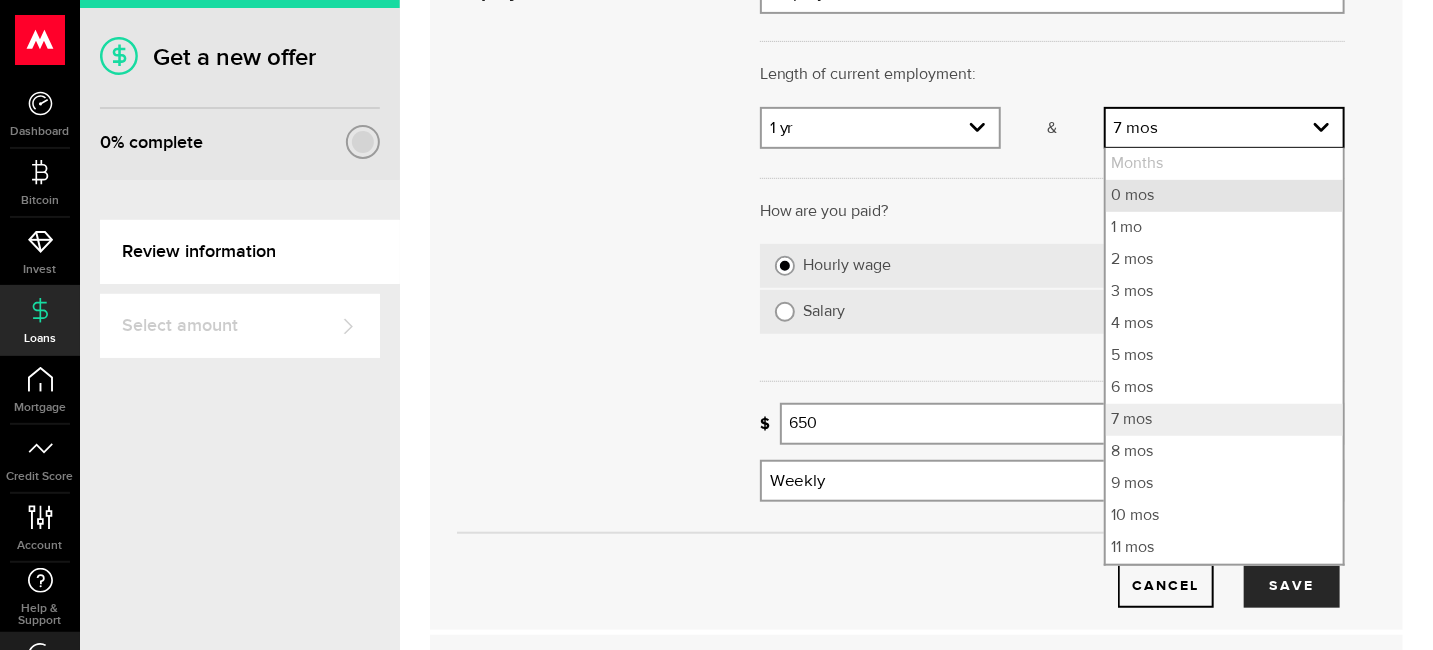 click on "0 mos" at bounding box center (1224, 196) 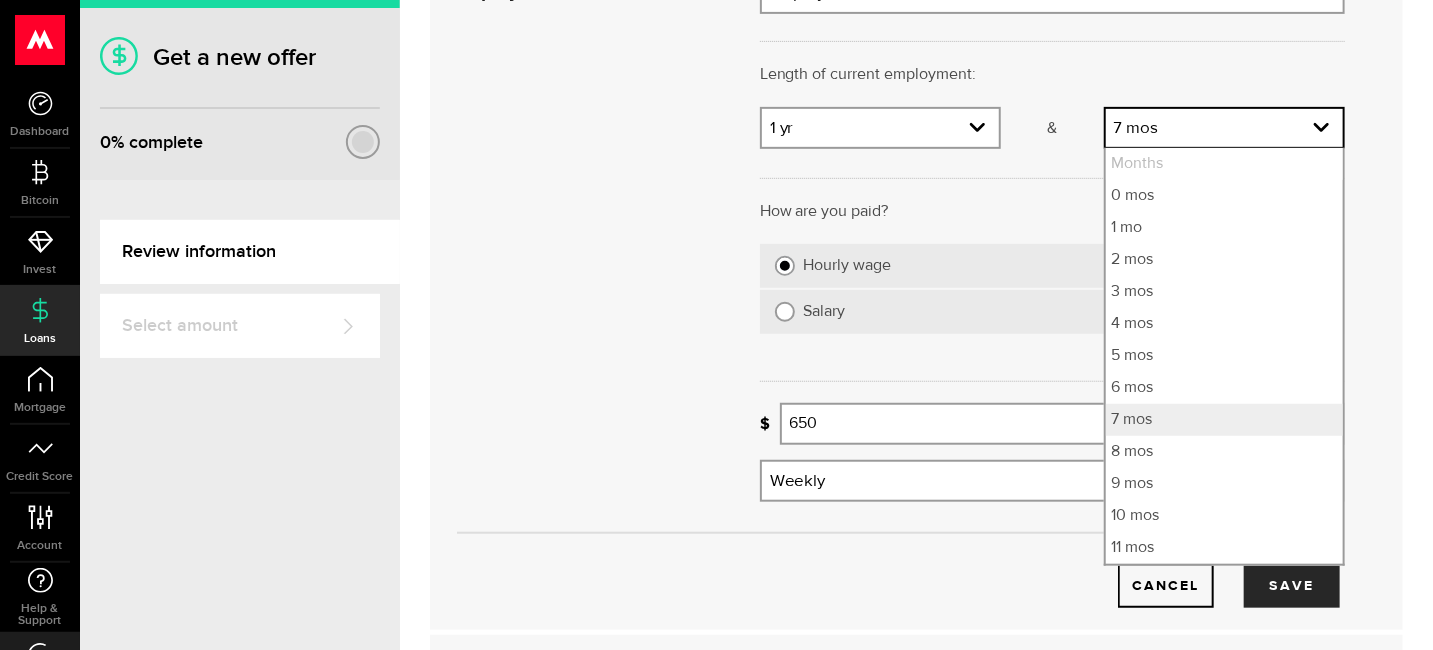 select on "0" 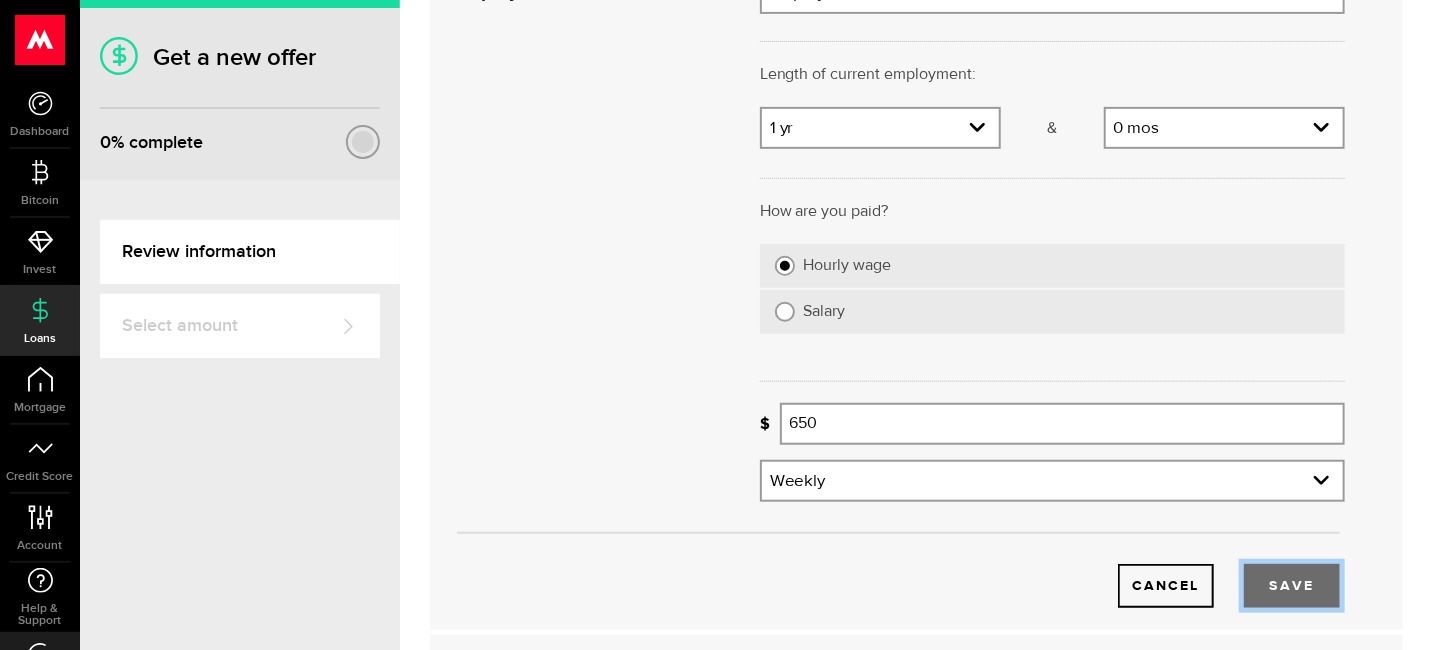 click on "Save" at bounding box center (1292, 586) 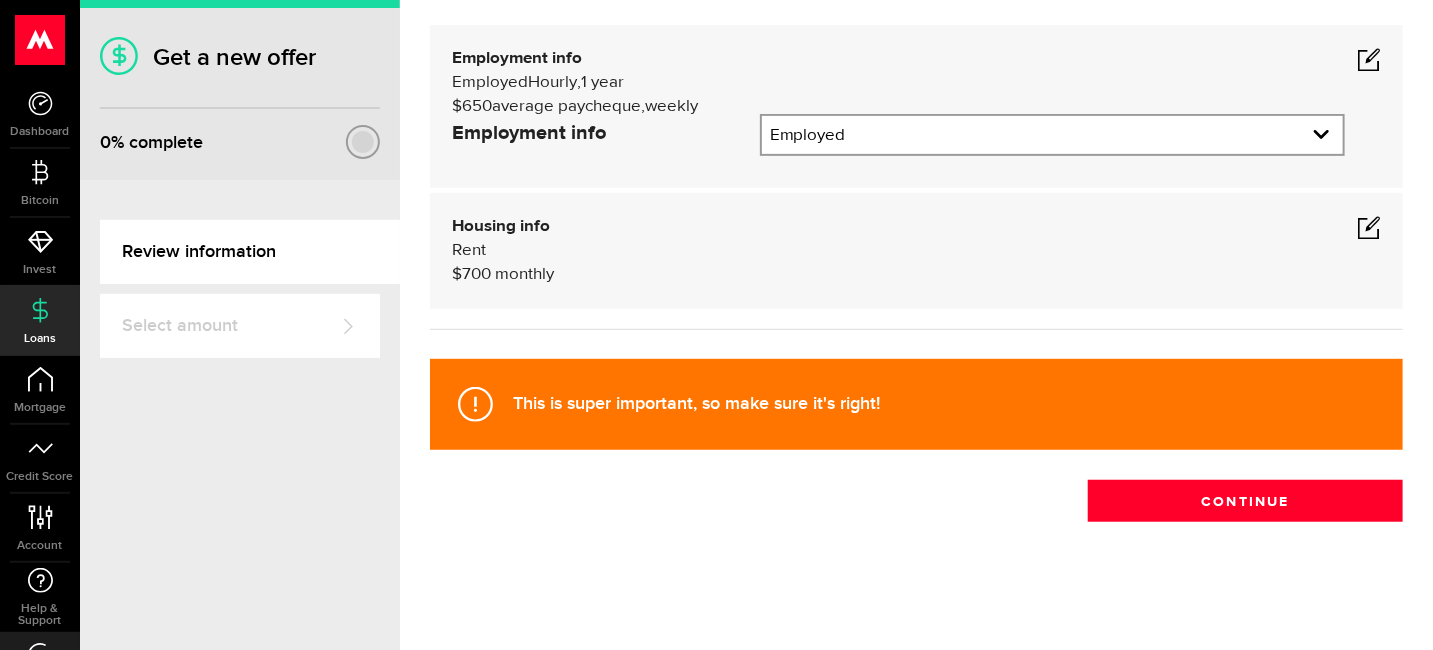 scroll, scrollTop: 139, scrollLeft: 0, axis: vertical 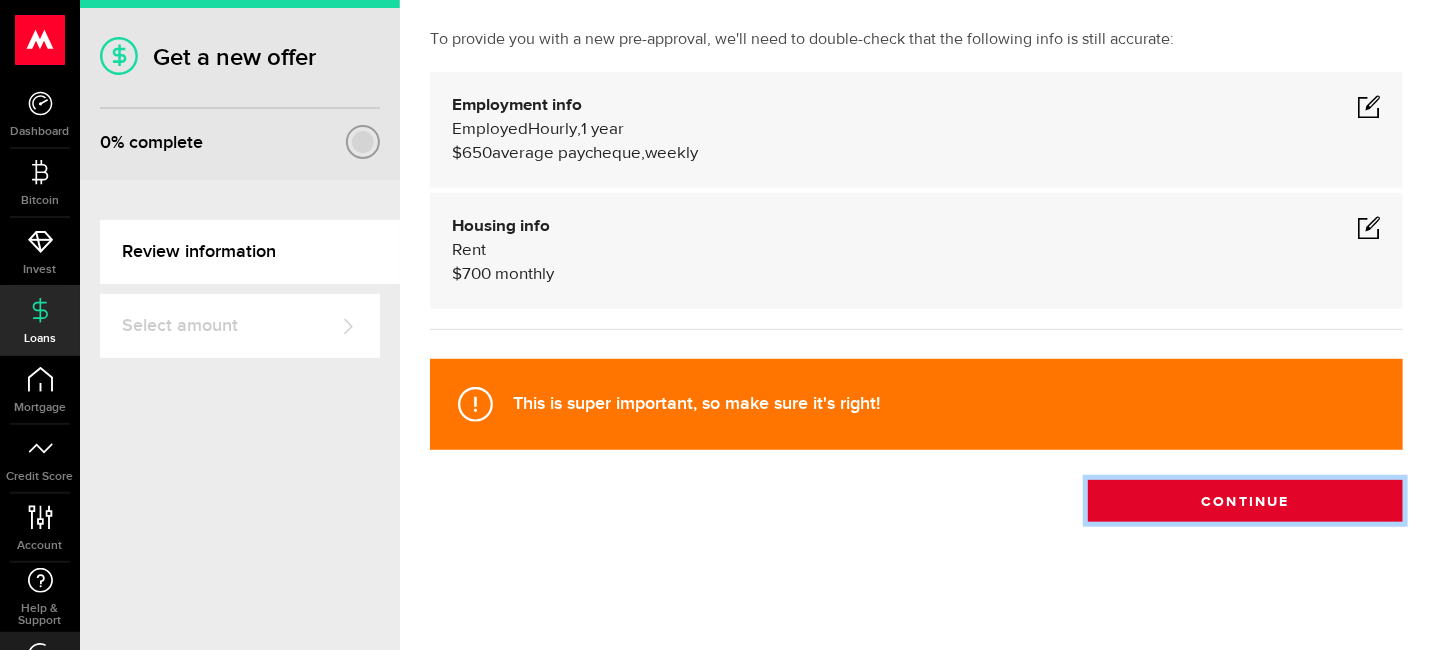 click on "Continue" at bounding box center [1245, 501] 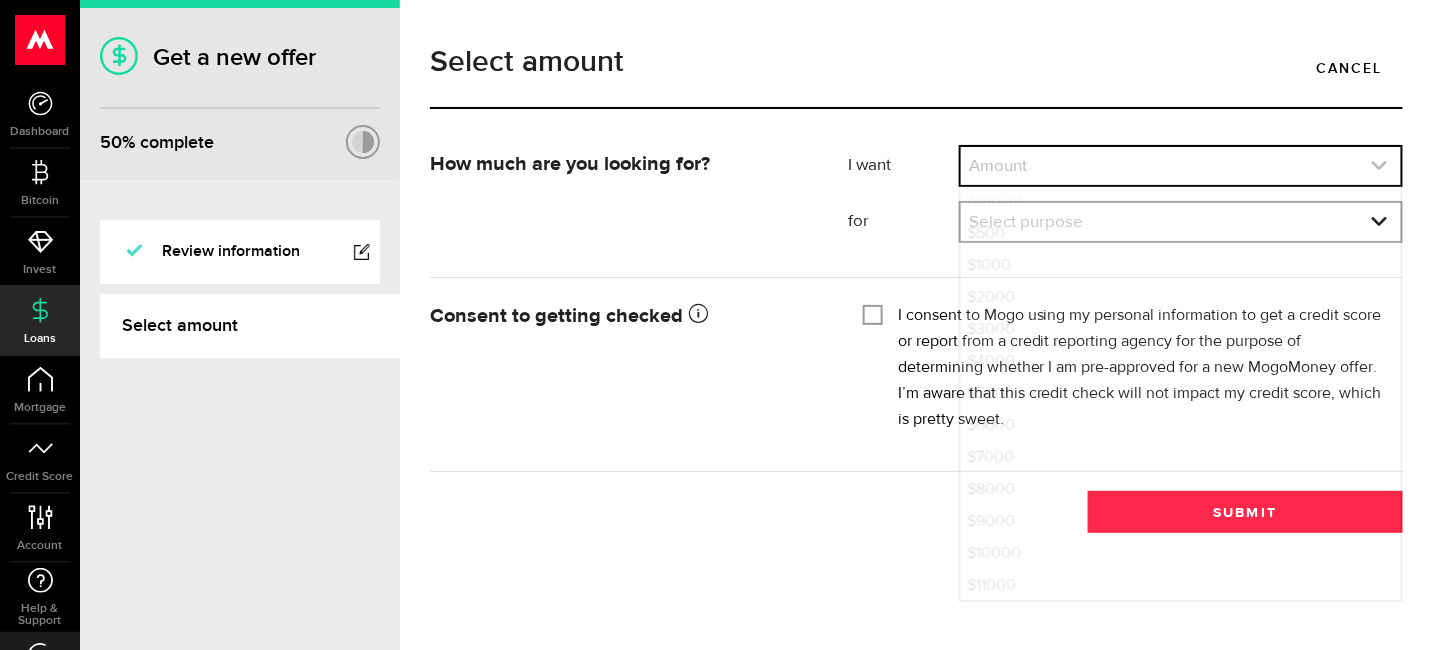 click at bounding box center [1181, 166] 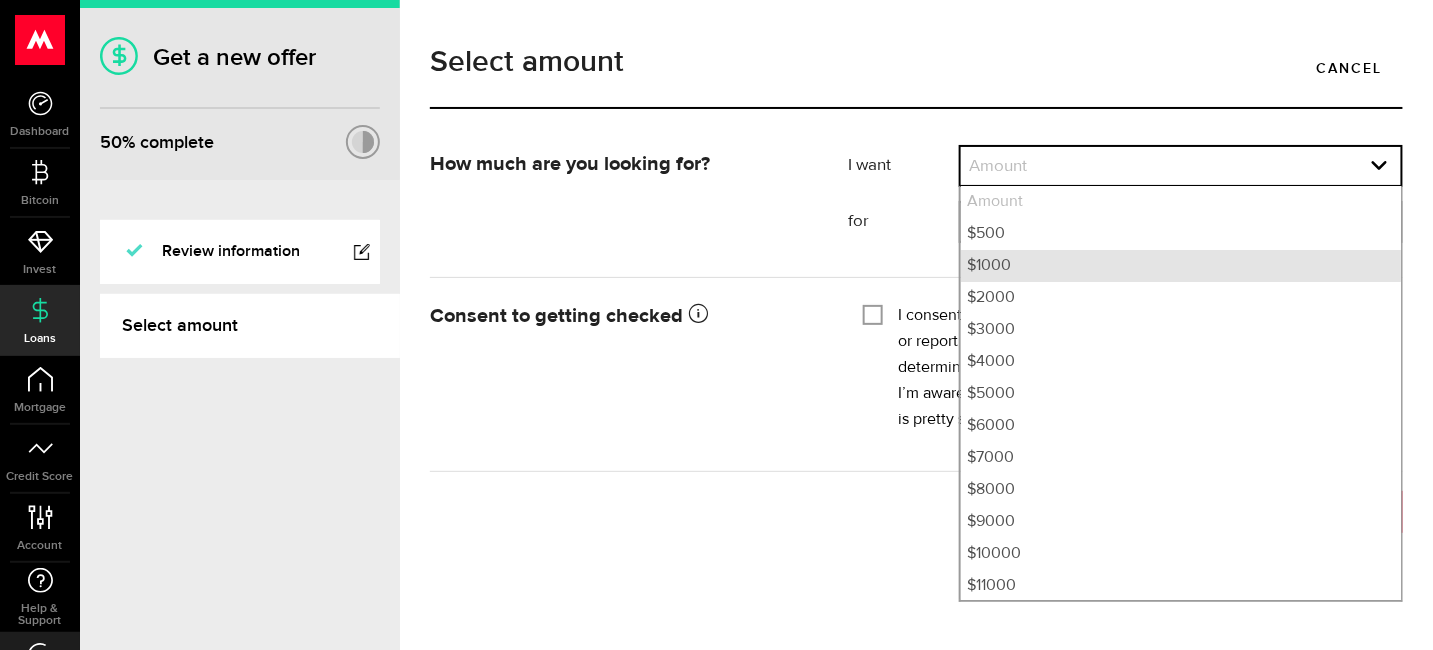 click on "$1000" at bounding box center [1181, 266] 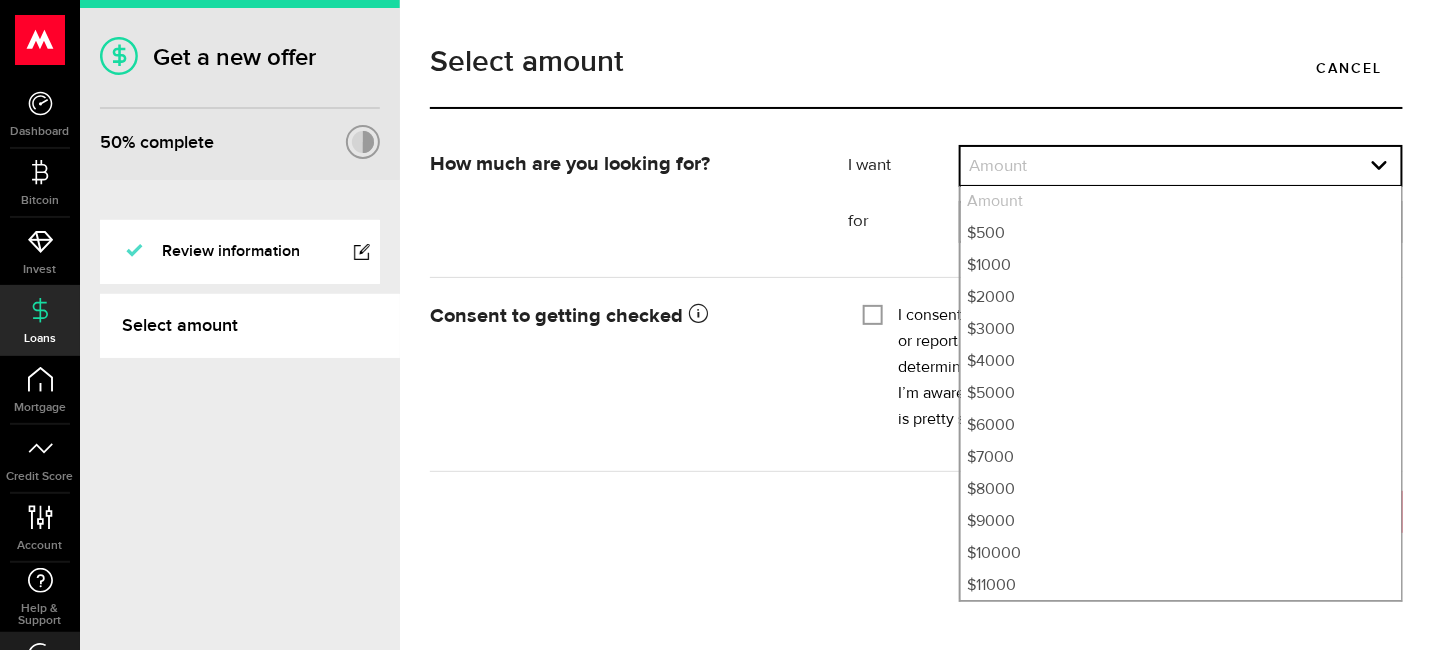 select on "1000" 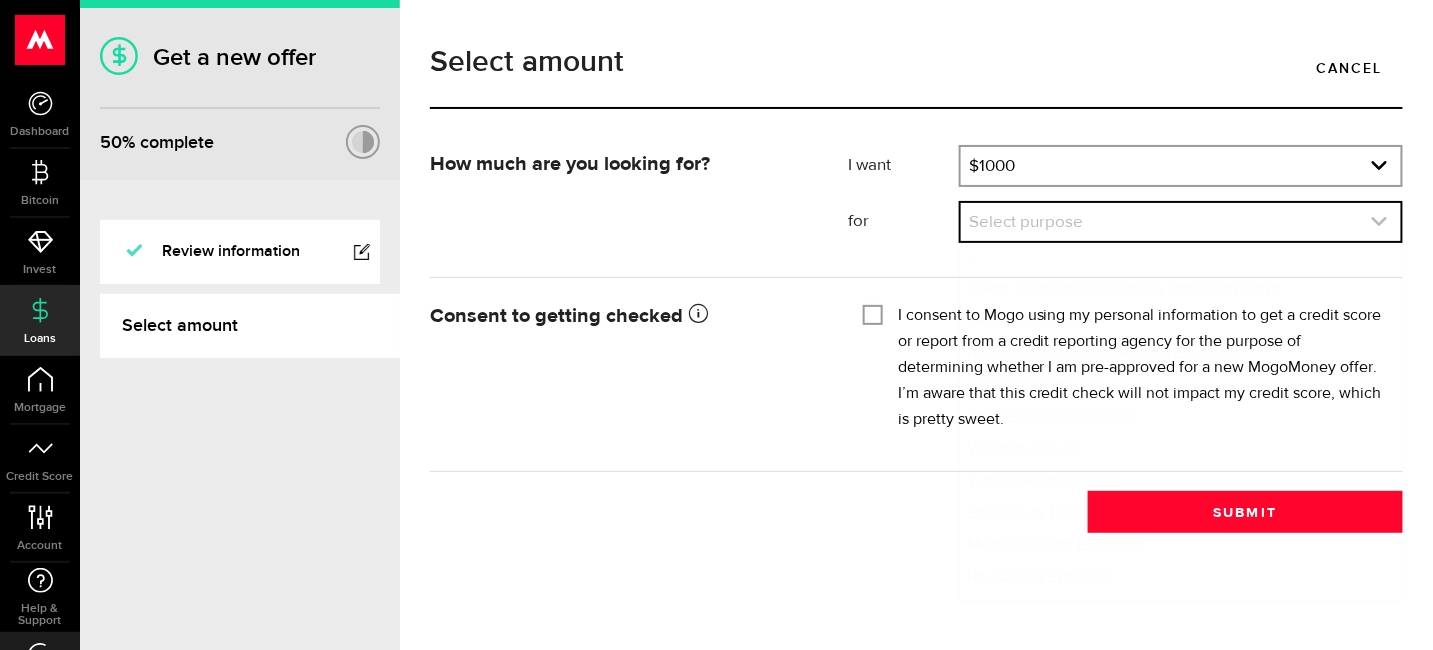 click at bounding box center [1181, 222] 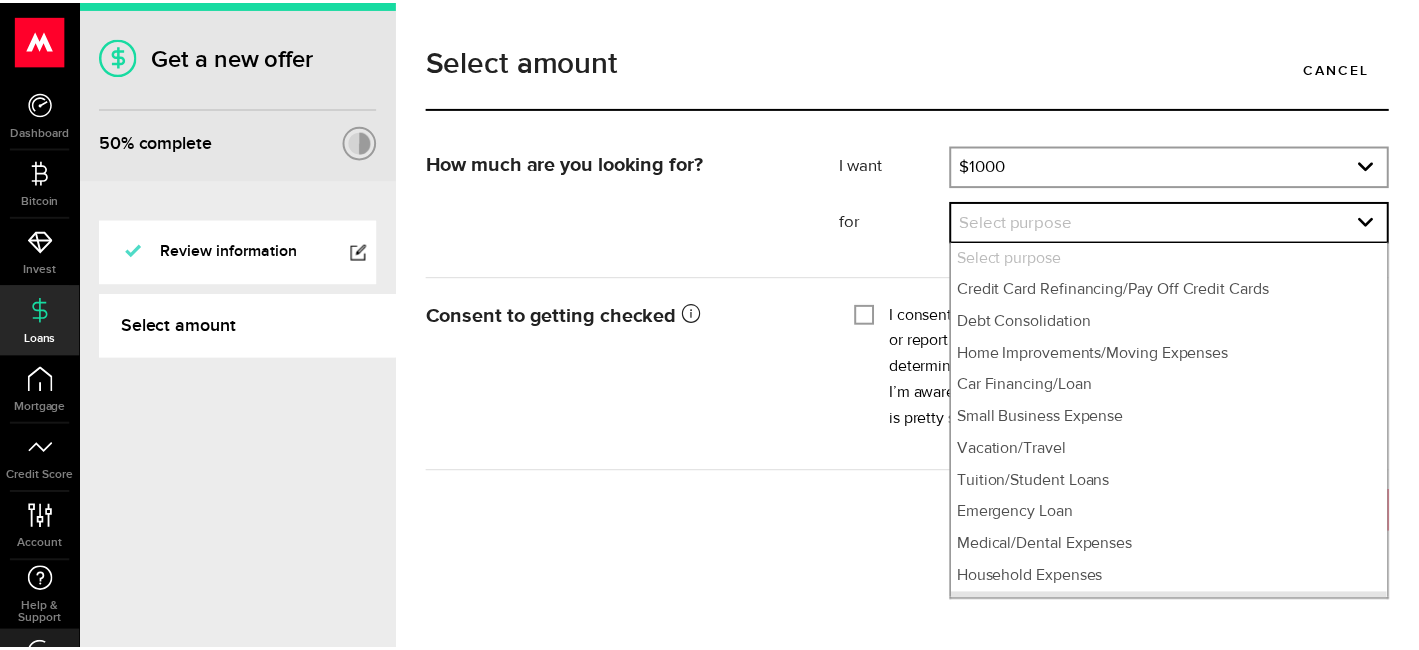scroll, scrollTop: 25, scrollLeft: 0, axis: vertical 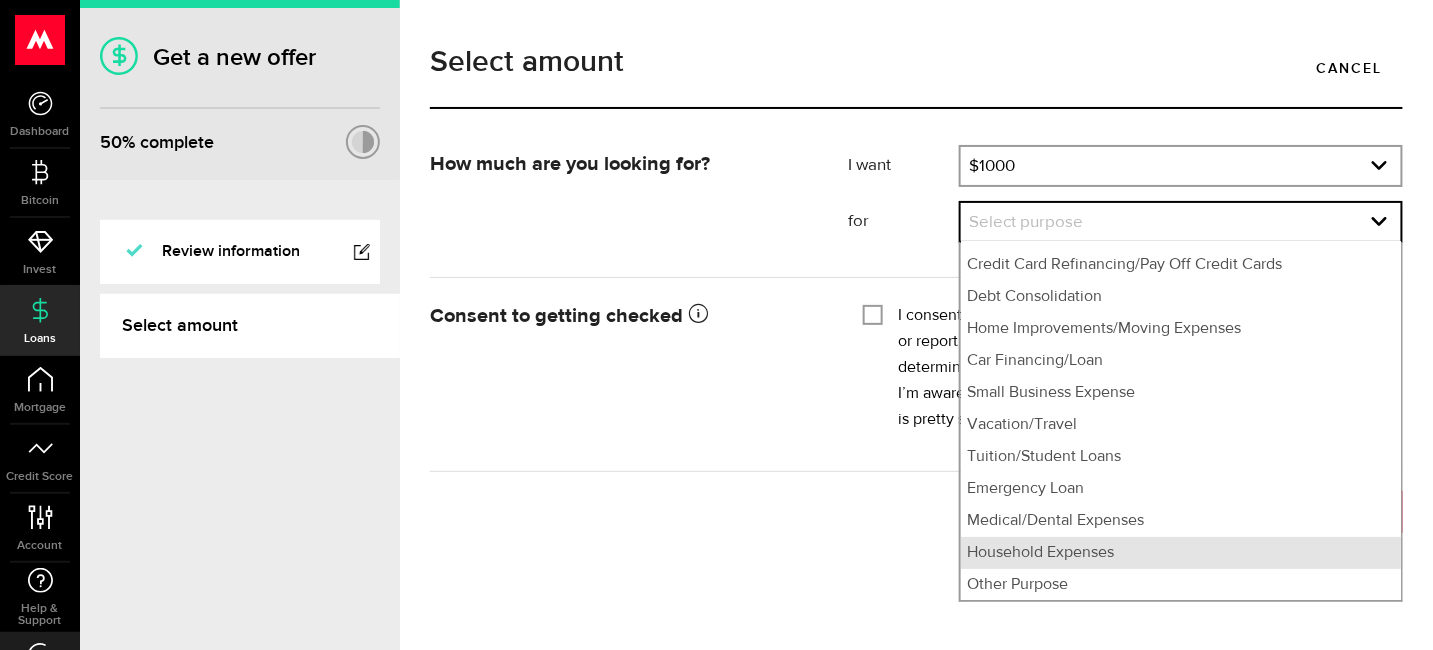 click on "Household Expenses" at bounding box center [1181, 553] 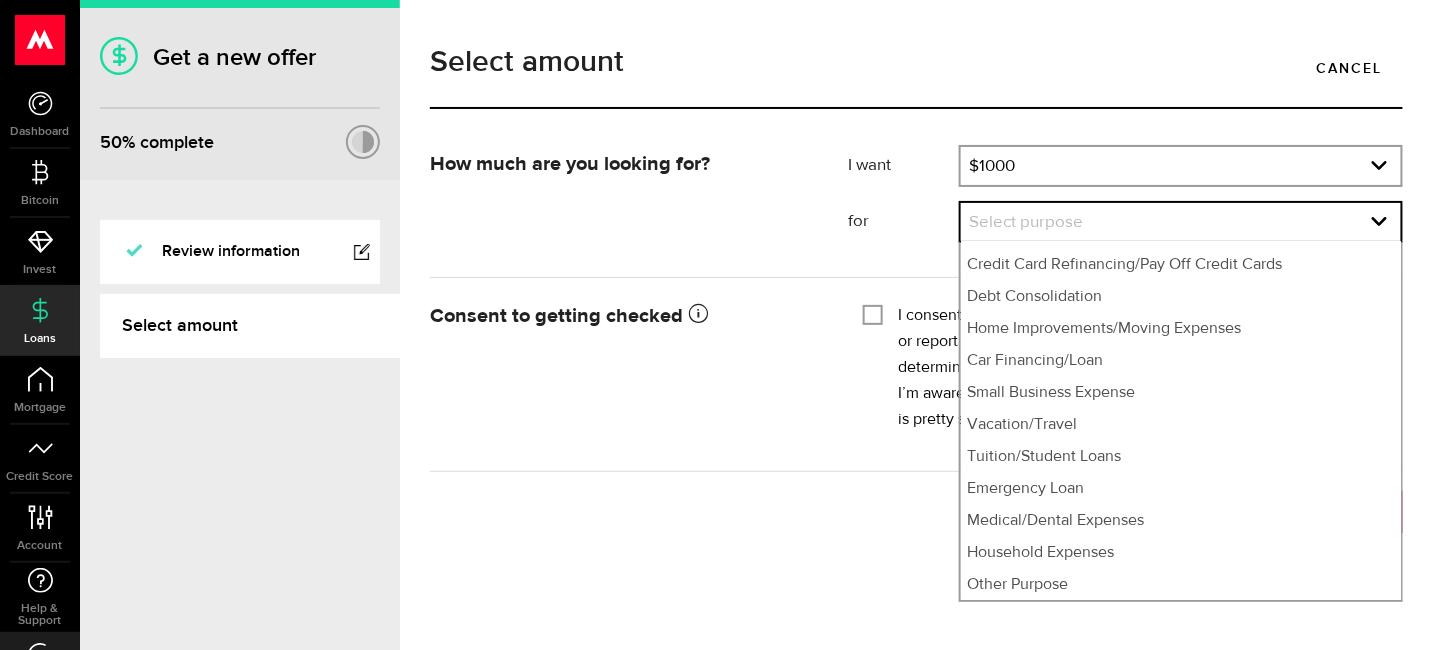 select on "Household Expenses" 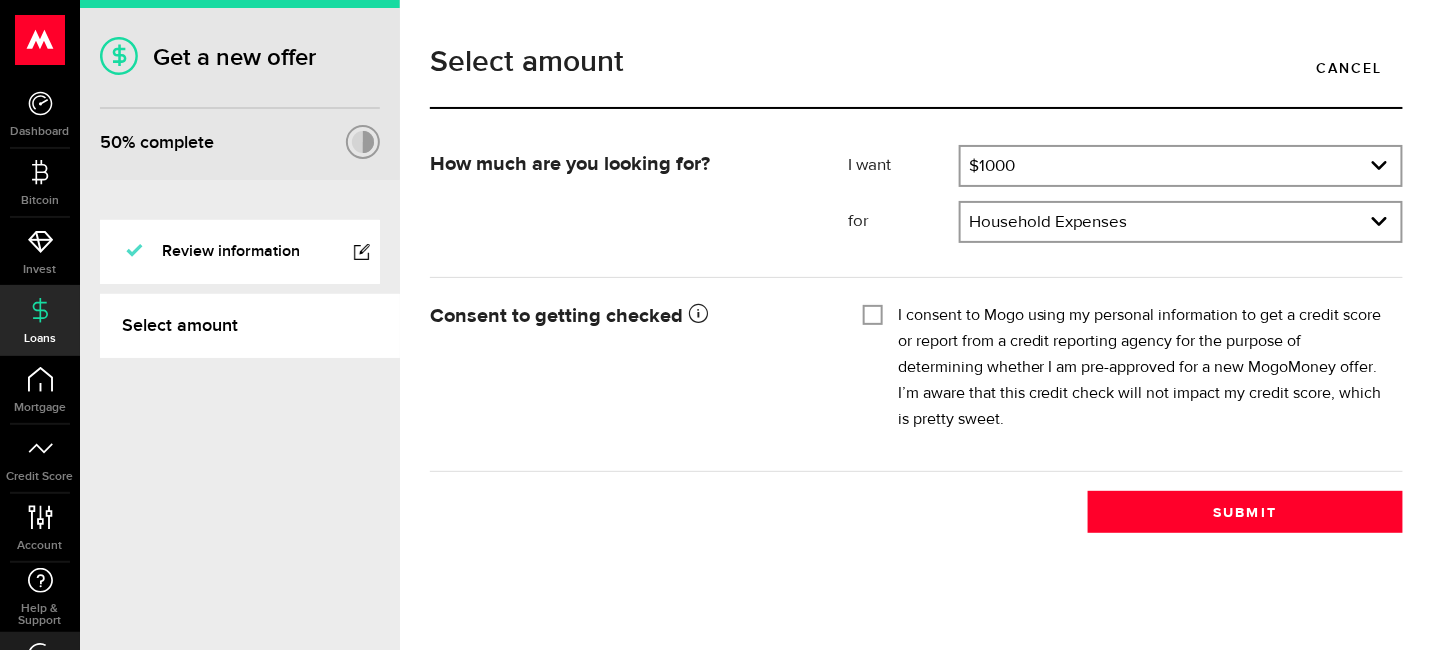 click on "I consent to Mogo using my personal information to get a credit score or report from a credit reporting agency for the purpose of determining whether I am pre-approved for a new MogoMoney offer. I’m aware that this credit check will not impact my credit score, which is pretty sweet." at bounding box center (873, 313) 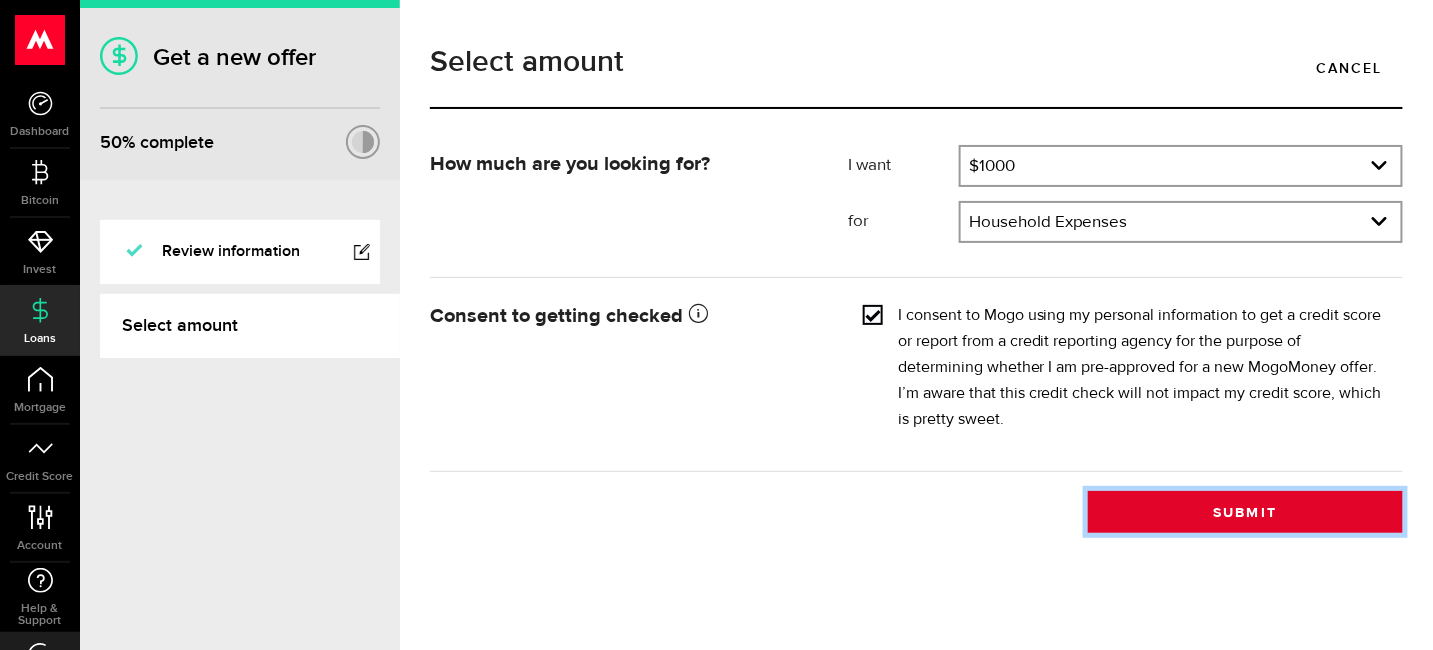 click on "Submit" at bounding box center [1245, 512] 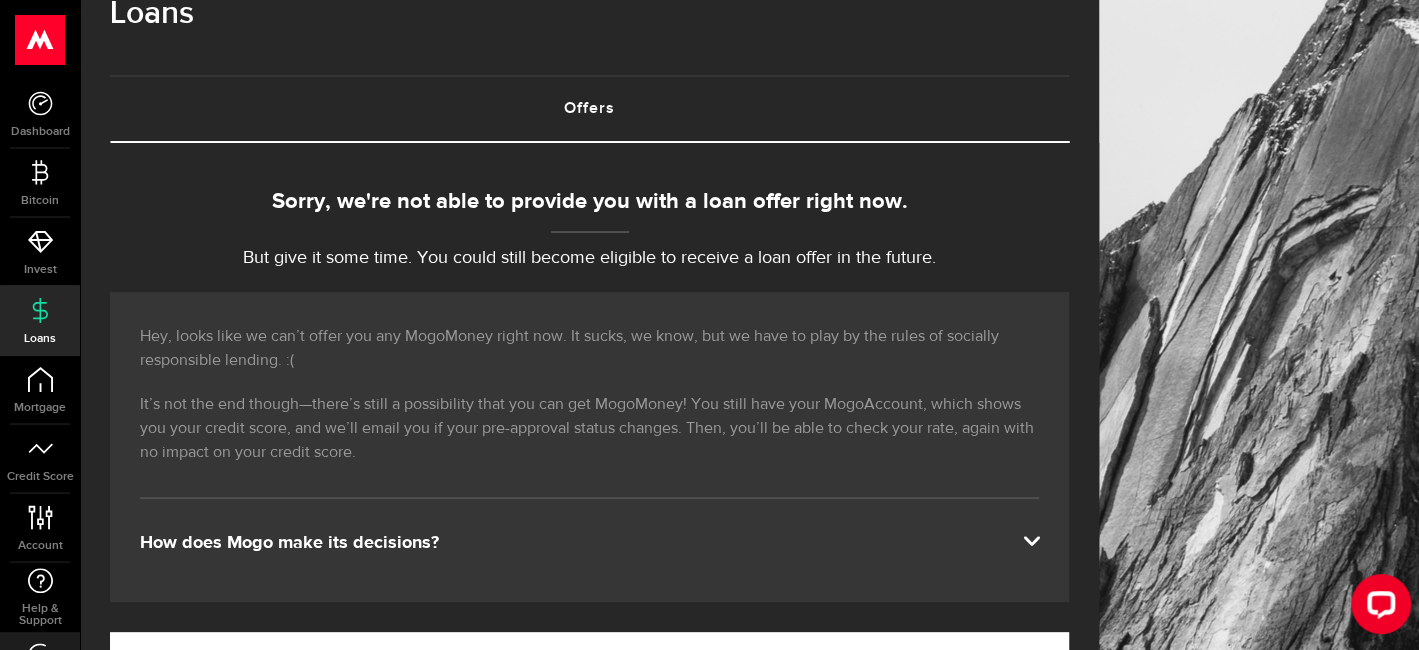 scroll, scrollTop: 0, scrollLeft: 0, axis: both 